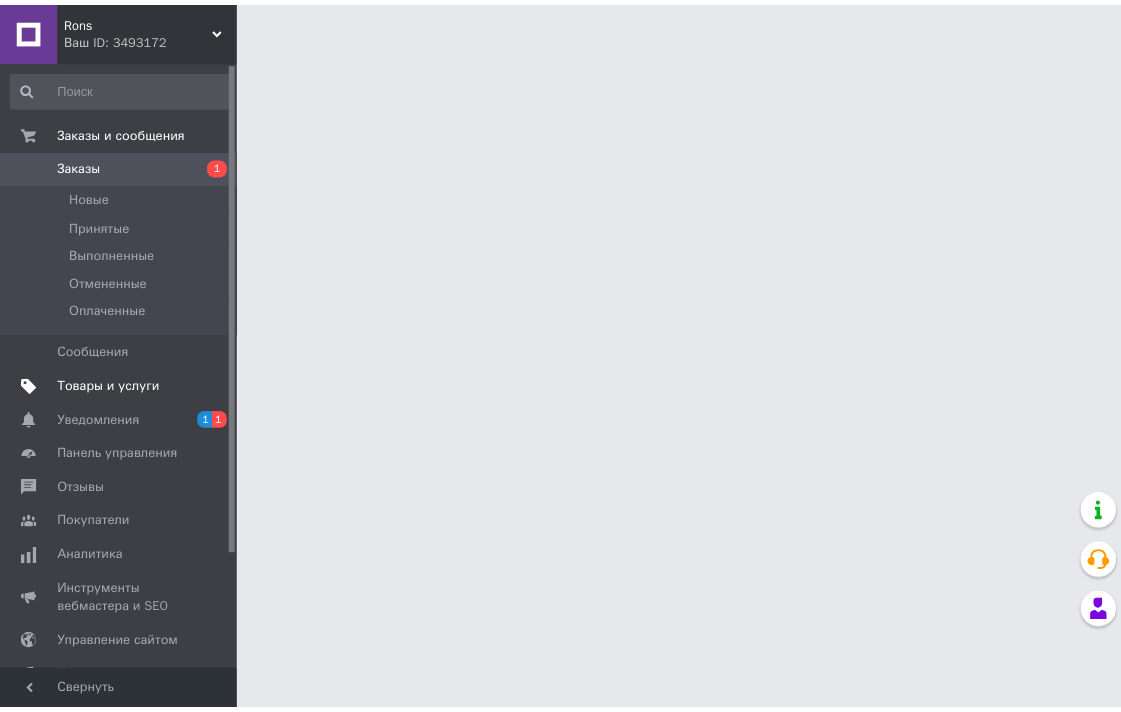 scroll, scrollTop: 0, scrollLeft: 0, axis: both 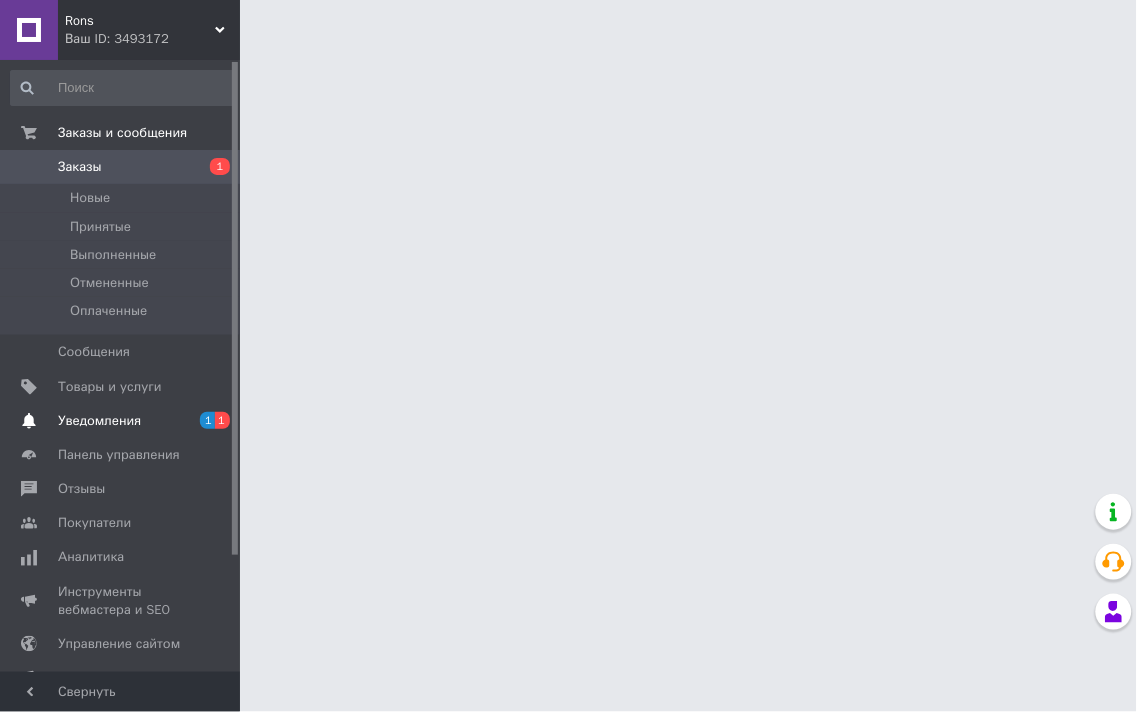 click on "Уведомления" at bounding box center [99, 421] 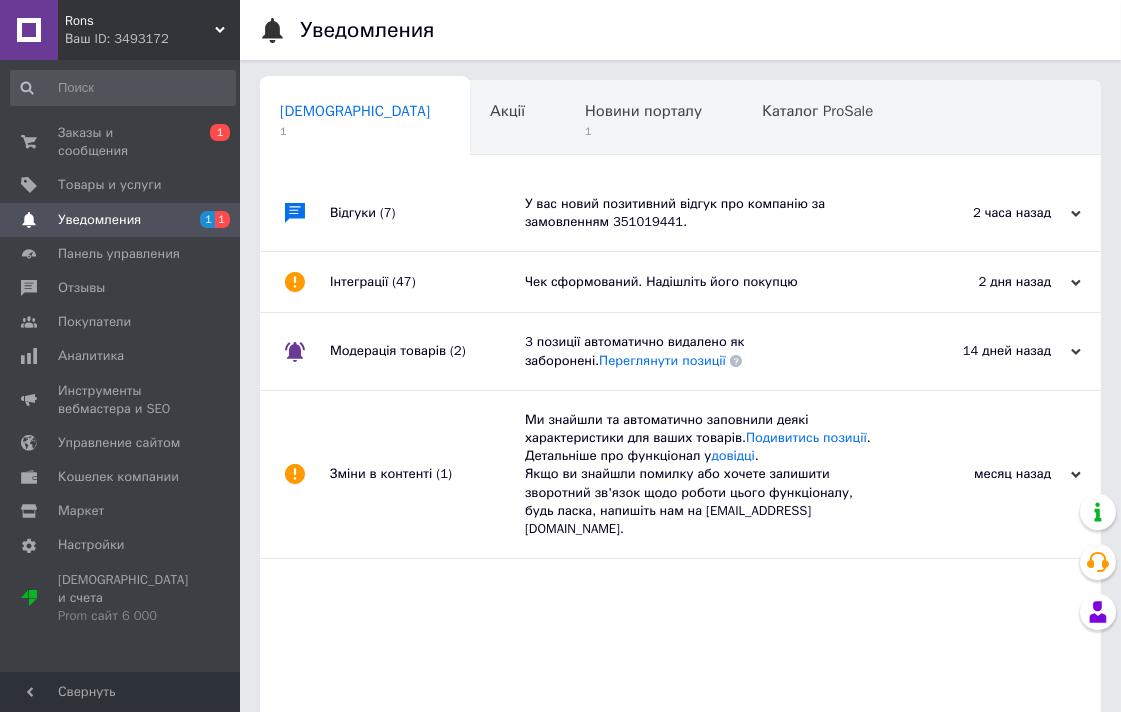 scroll, scrollTop: 0, scrollLeft: 10, axis: horizontal 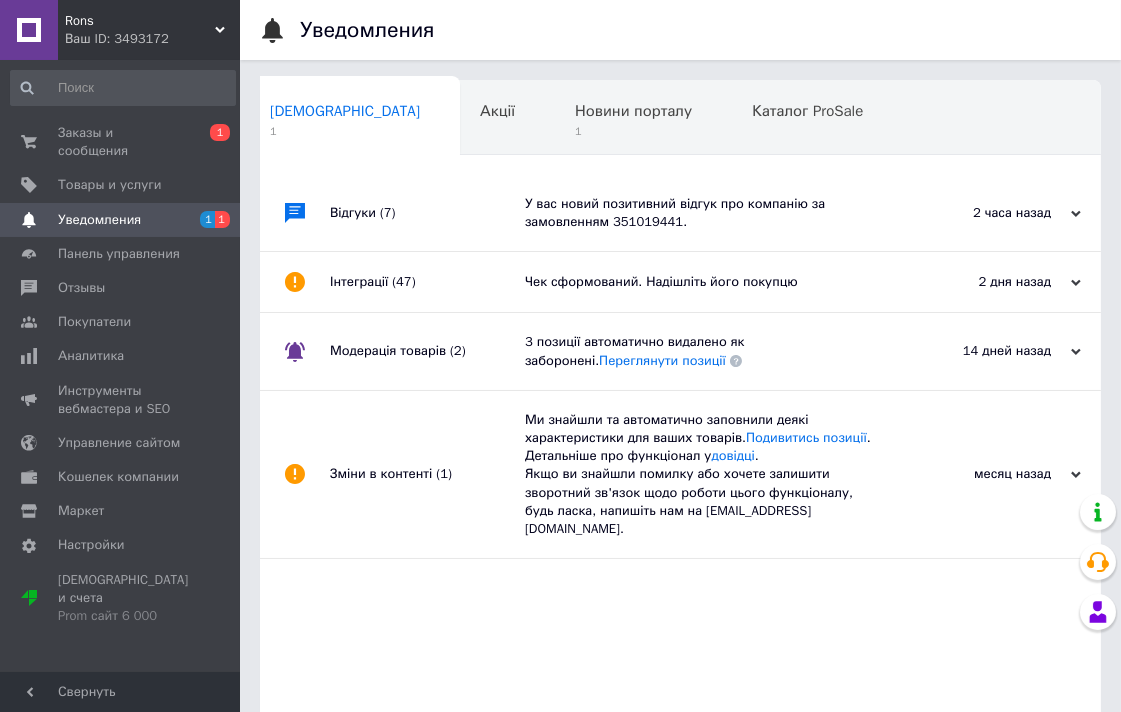 click on "У вас новий позитивний відгук про компанію за замовленням 351019441." at bounding box center (703, 213) 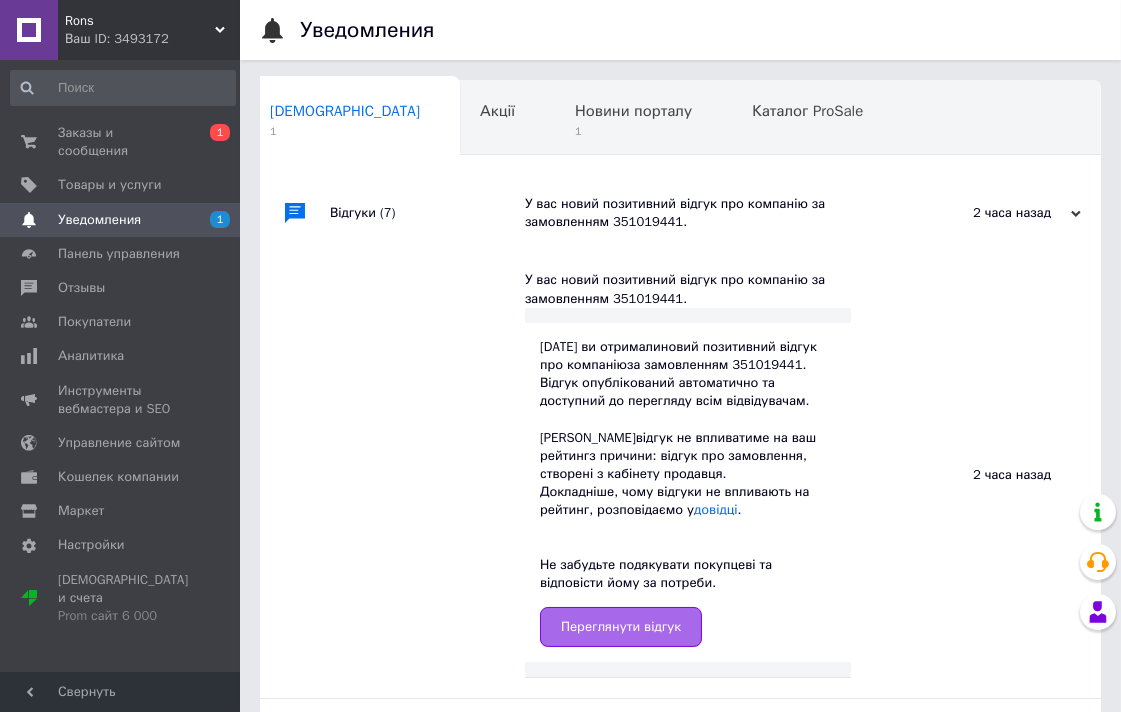 click on "Переглянути відгук" at bounding box center [621, 627] 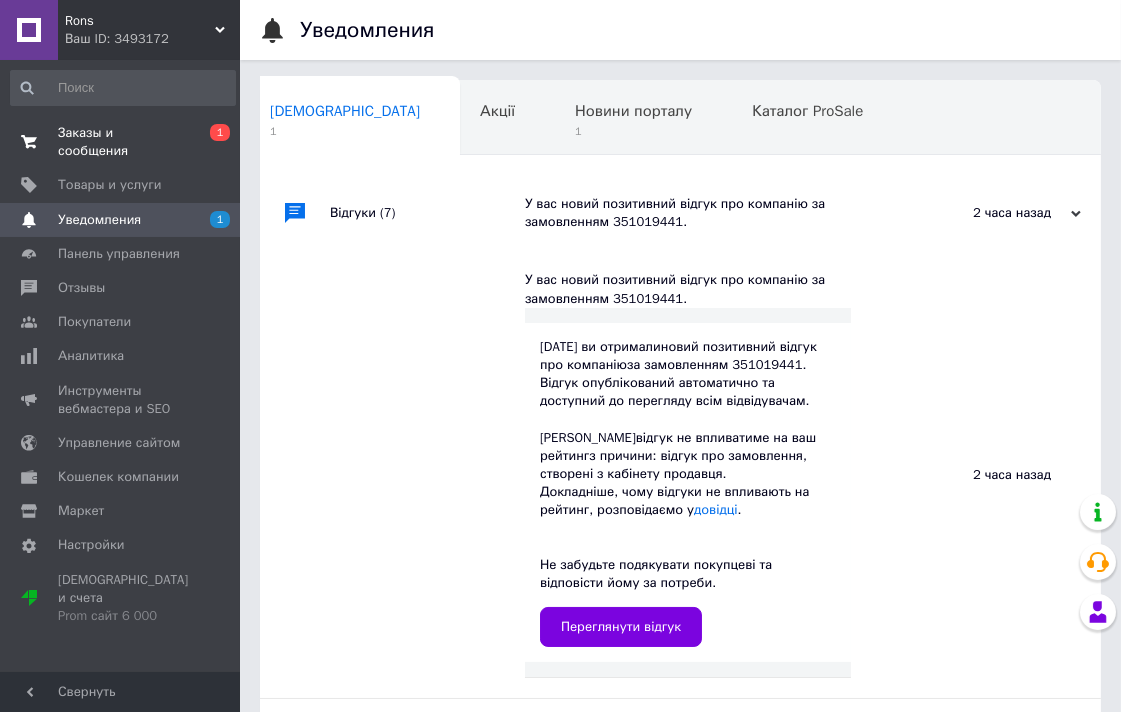 click on "Заказы и сообщения" at bounding box center [121, 142] 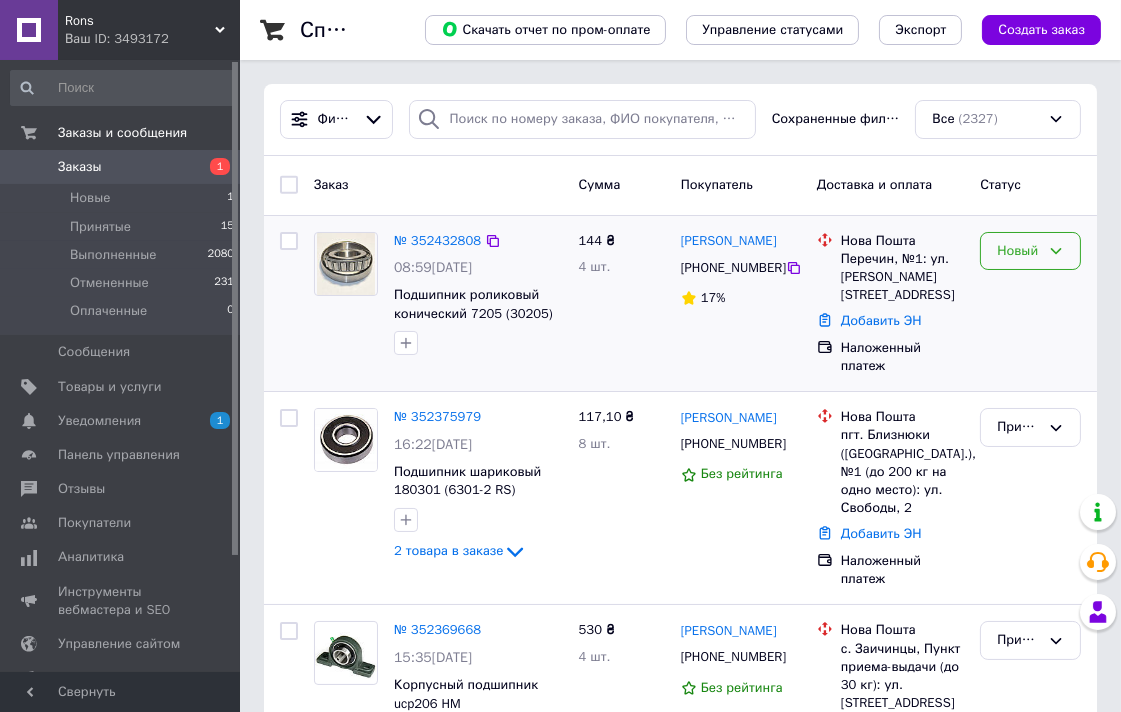click on "Новый" at bounding box center (1018, 251) 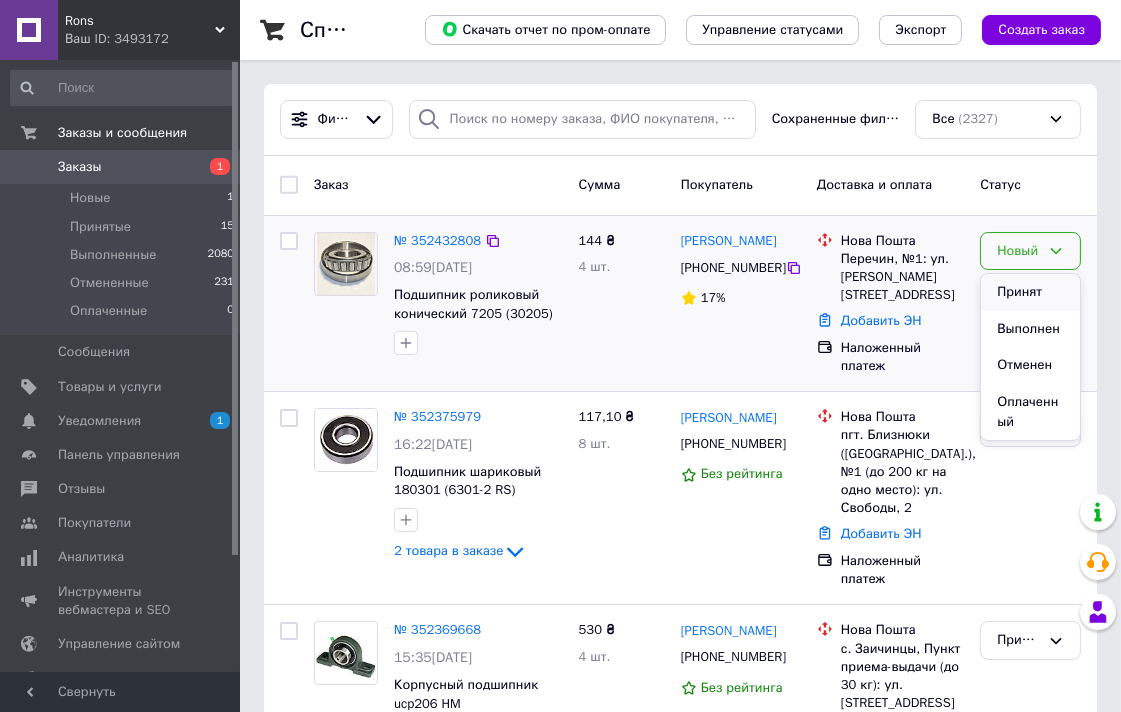 click on "Принят" at bounding box center (1030, 292) 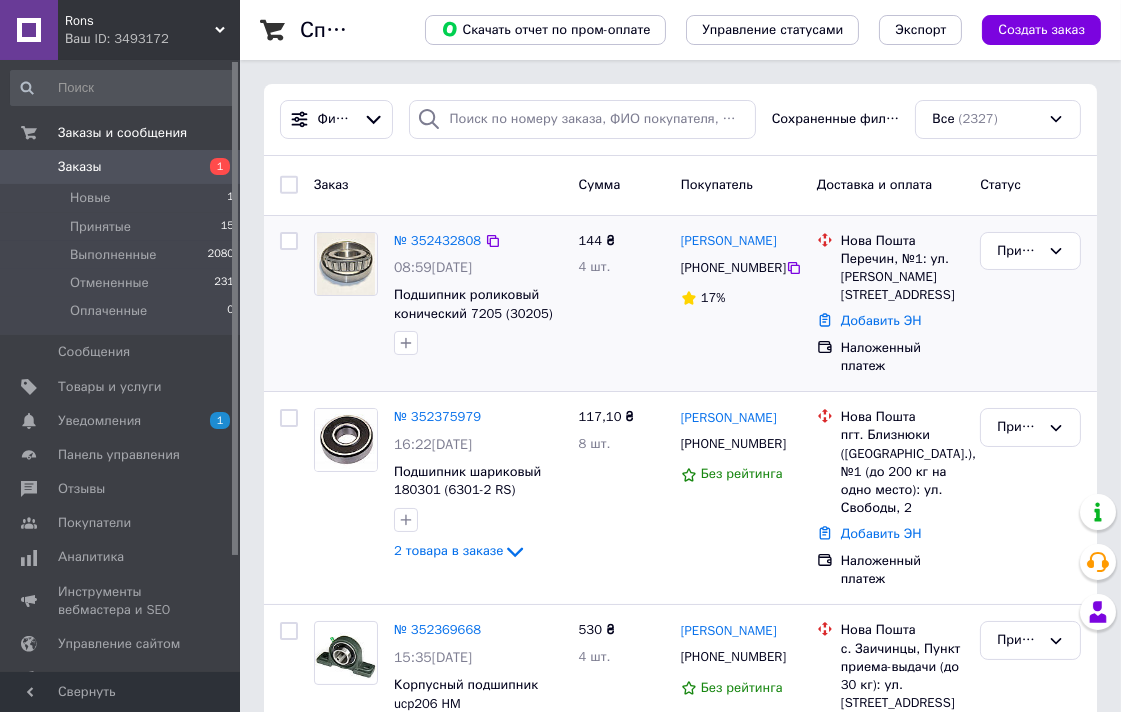 click on "Ваш ID: 3493172" at bounding box center (152, 39) 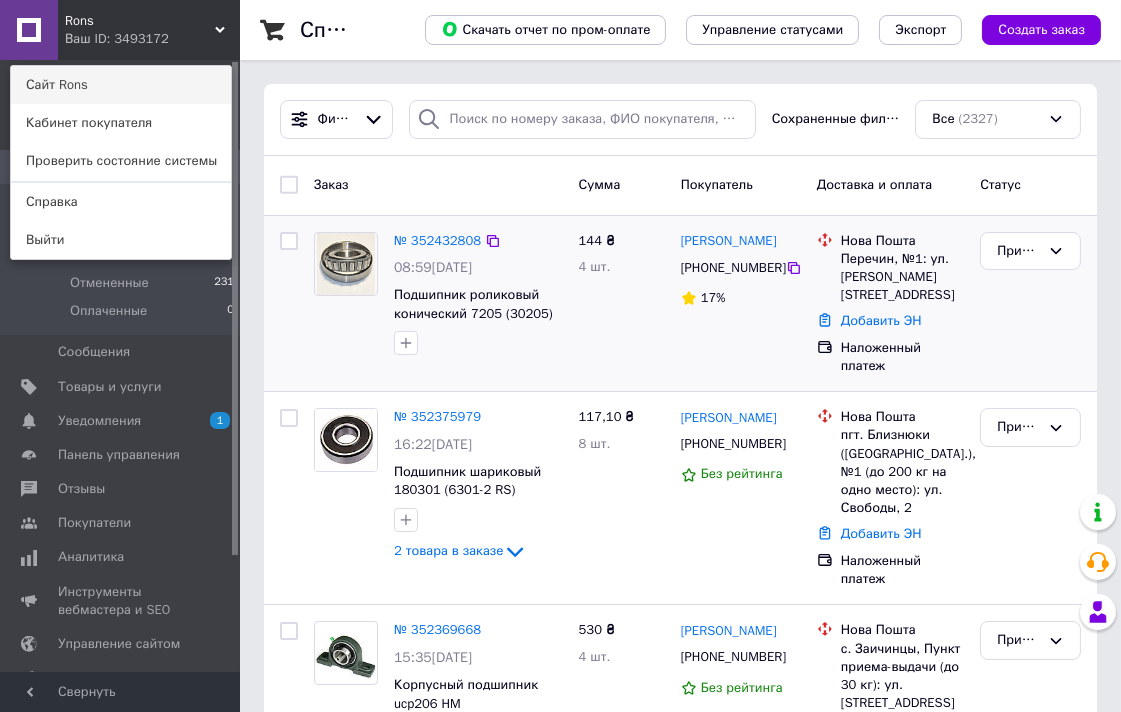 click on "Сайт Rons" at bounding box center (121, 85) 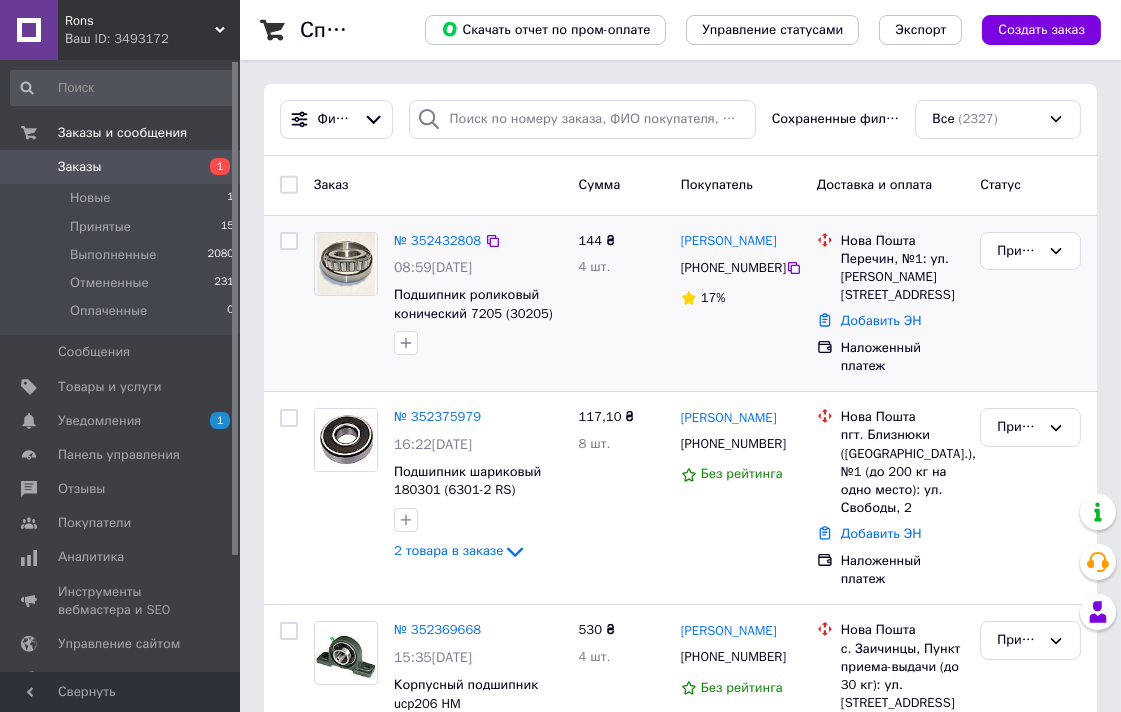 click on "Заказы" at bounding box center (80, 167) 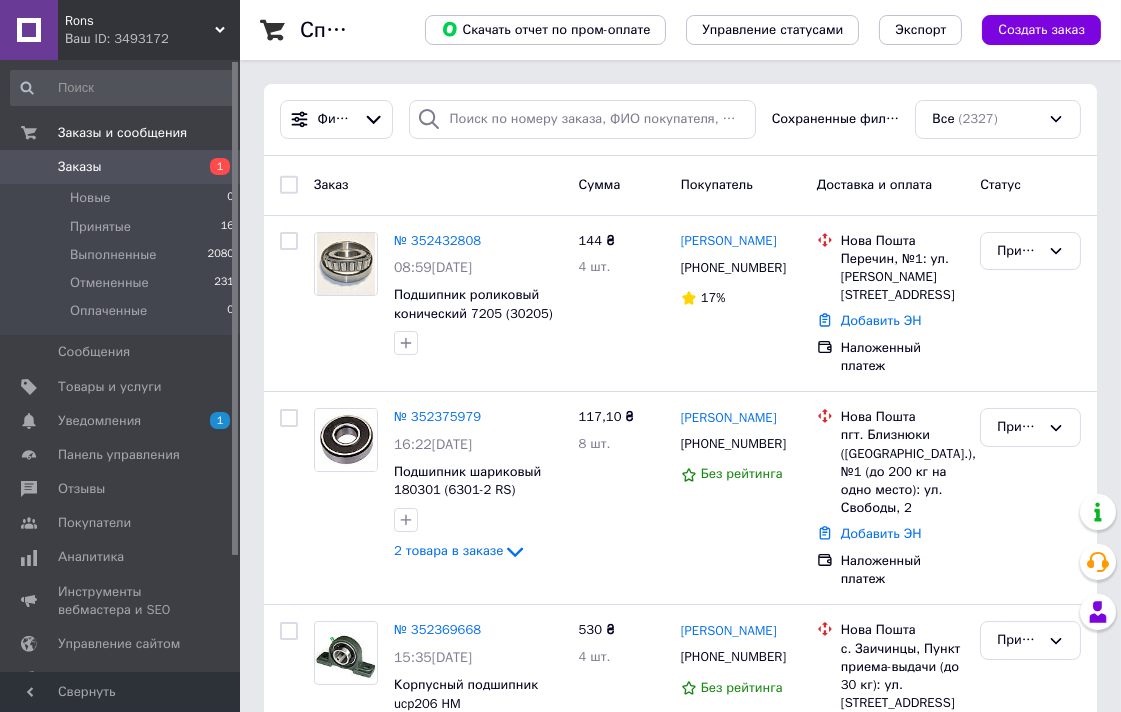 click on "Заказы" at bounding box center [80, 167] 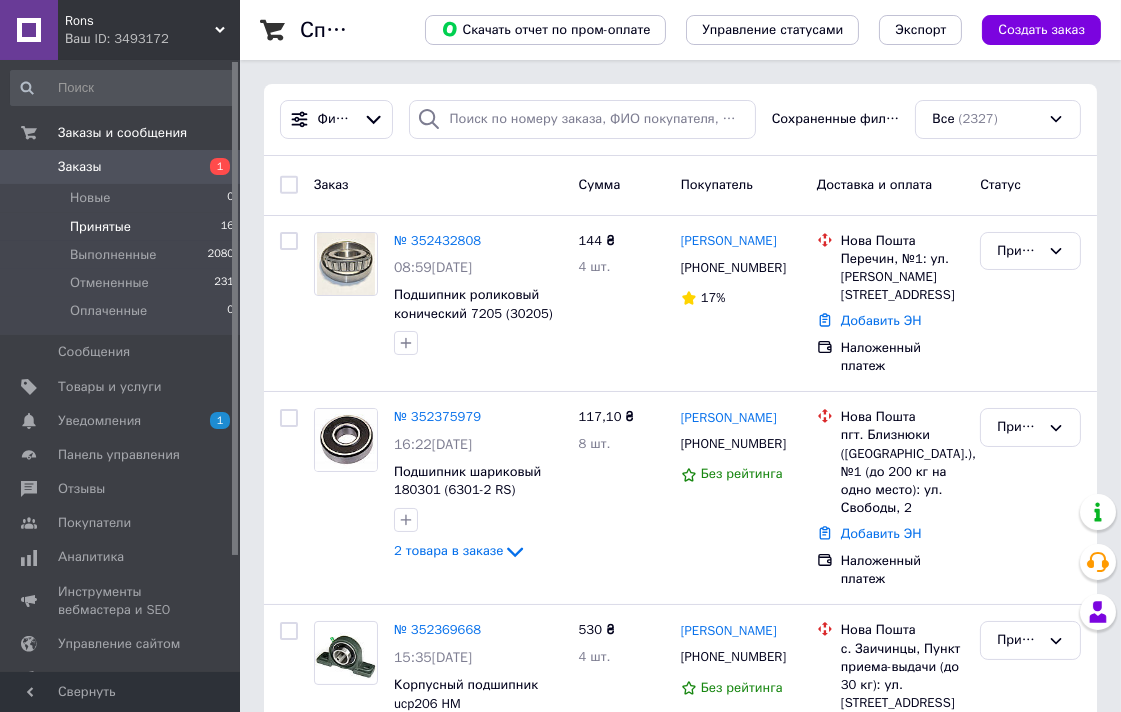 click on "Принятые" at bounding box center [100, 227] 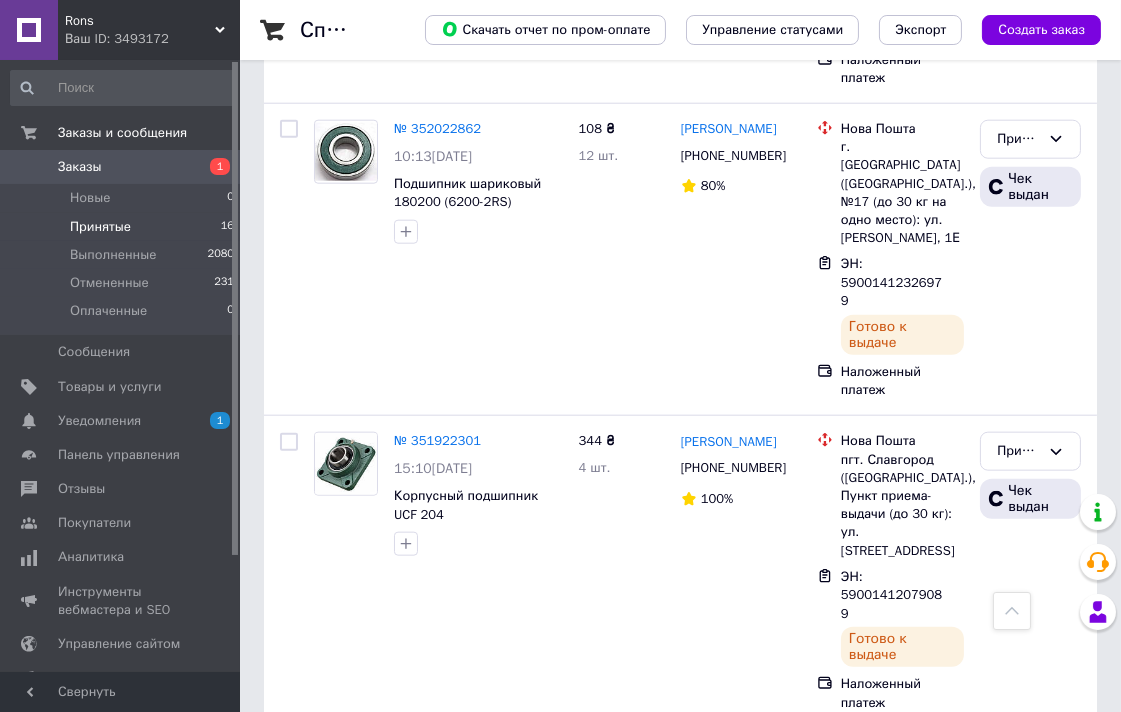 scroll, scrollTop: 3000, scrollLeft: 0, axis: vertical 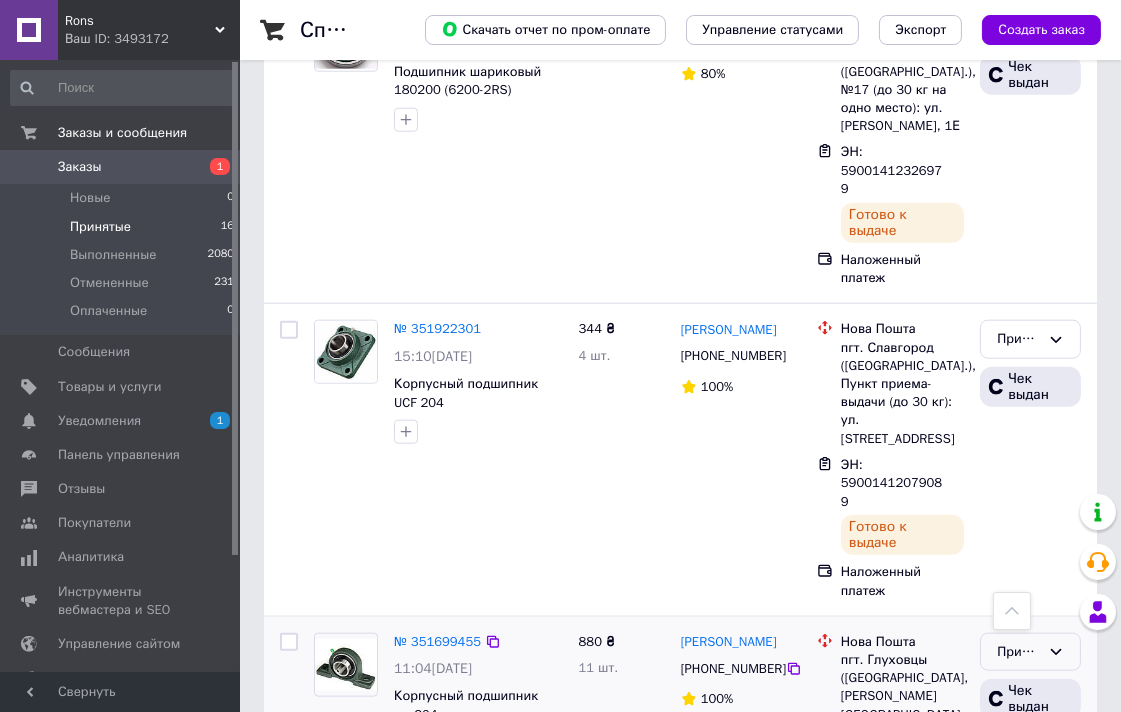 click on "Принят" at bounding box center [1018, 652] 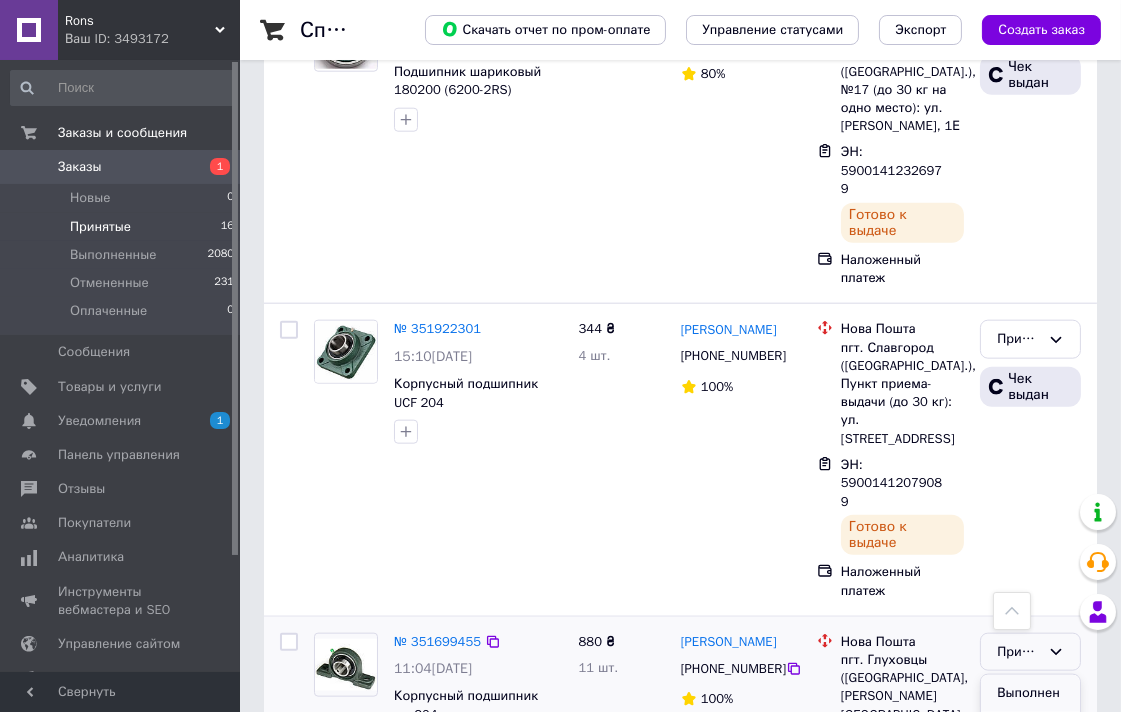 click on "Выполнен" at bounding box center (1030, 693) 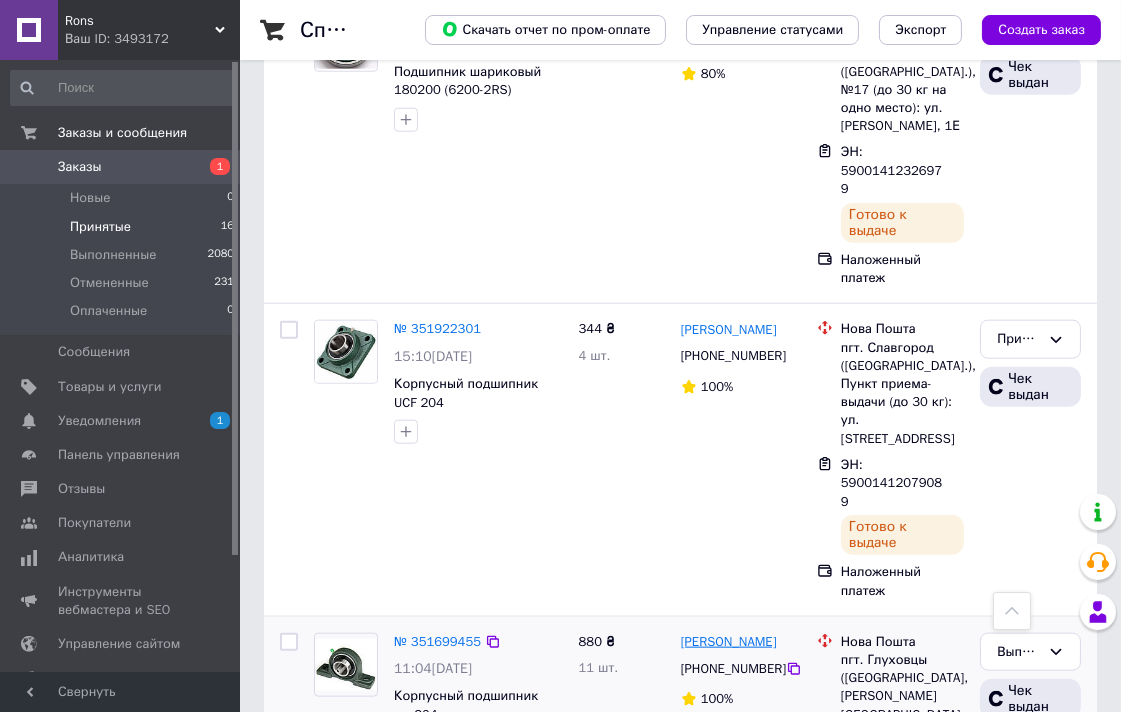 click on "[PERSON_NAME]" at bounding box center (729, 642) 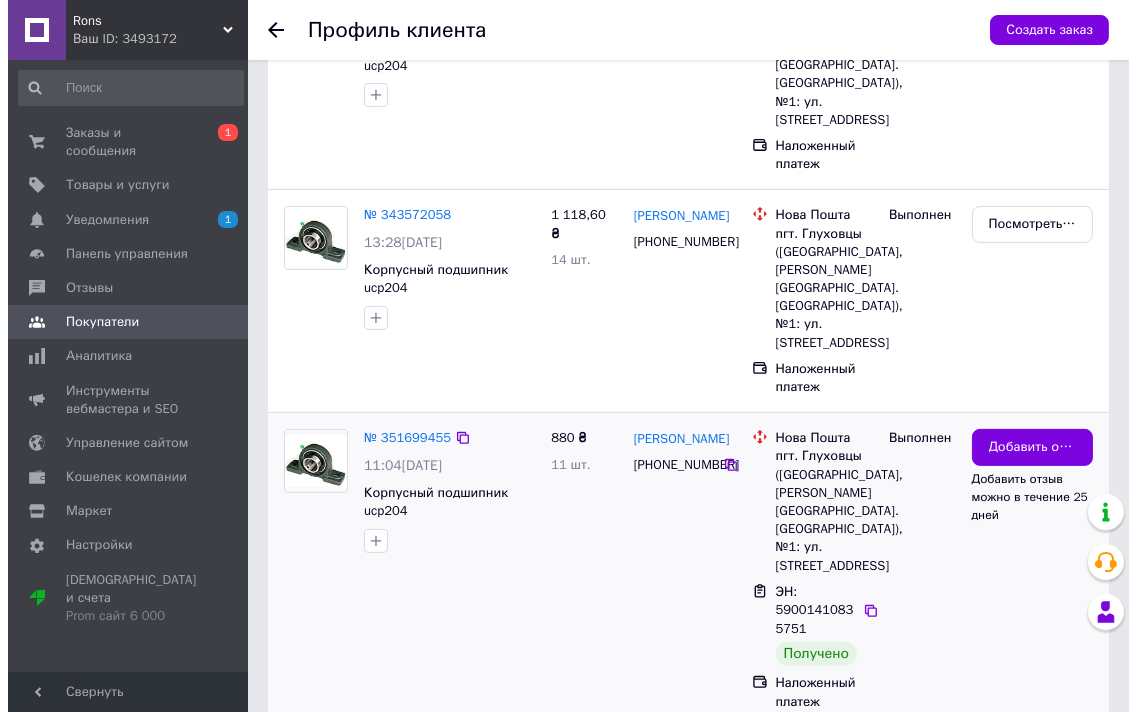 scroll, scrollTop: 1000, scrollLeft: 0, axis: vertical 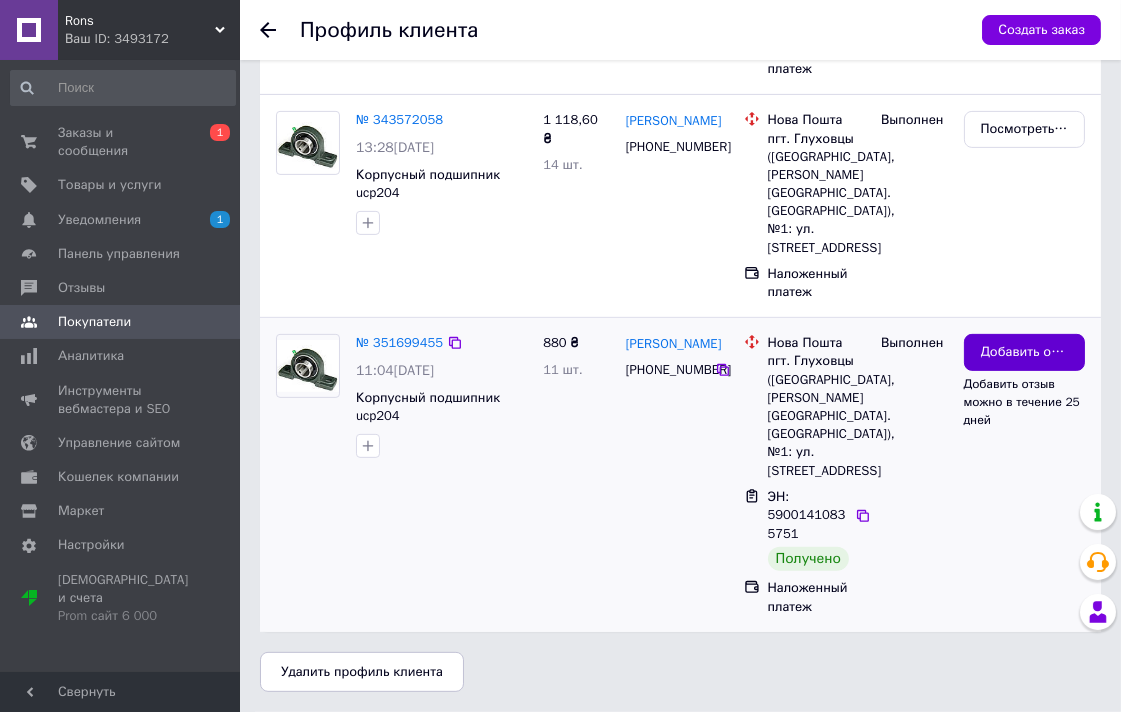 click on "Добавить отзыв" at bounding box center (1024, 352) 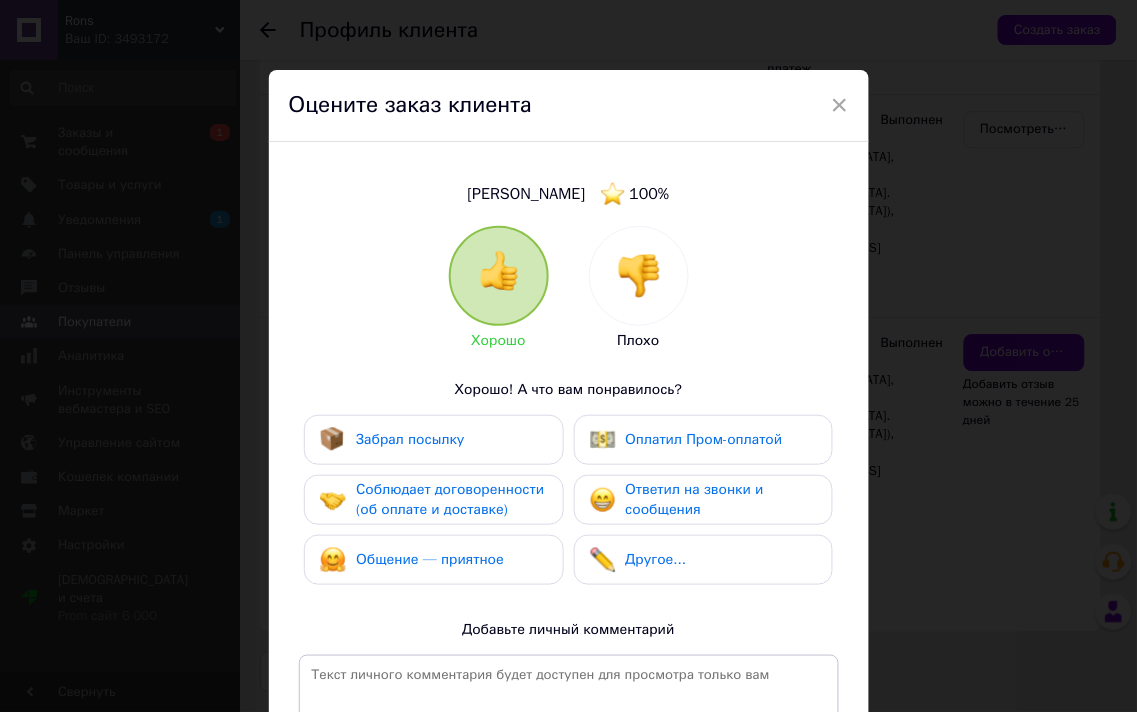 click on "Забрал посылку" at bounding box center [410, 439] 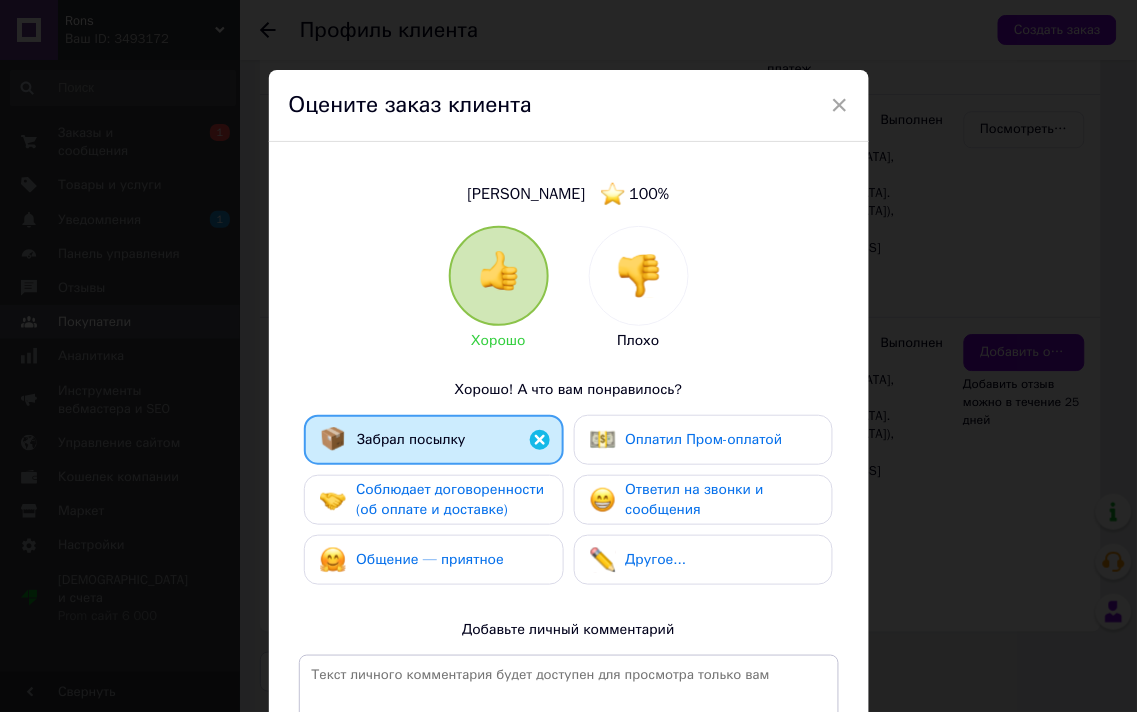 click on "Соблюдает договоренности (об оплате и доставке)" at bounding box center (450, 499) 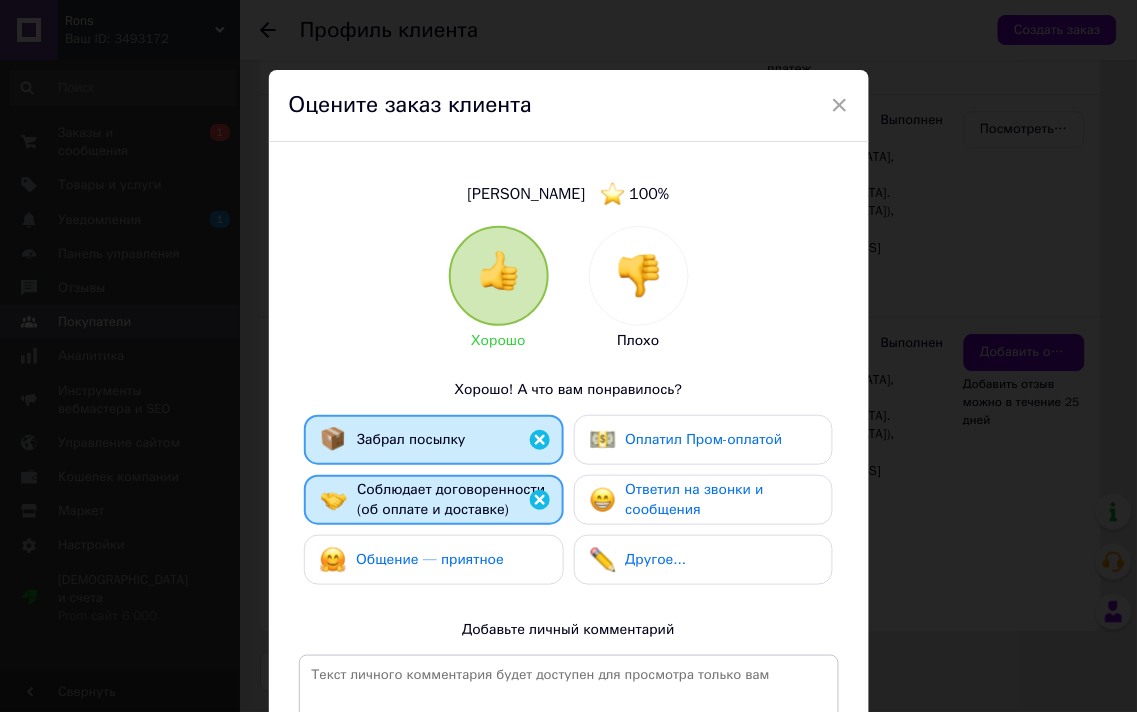 click on "Общение — приятное" at bounding box center (430, 559) 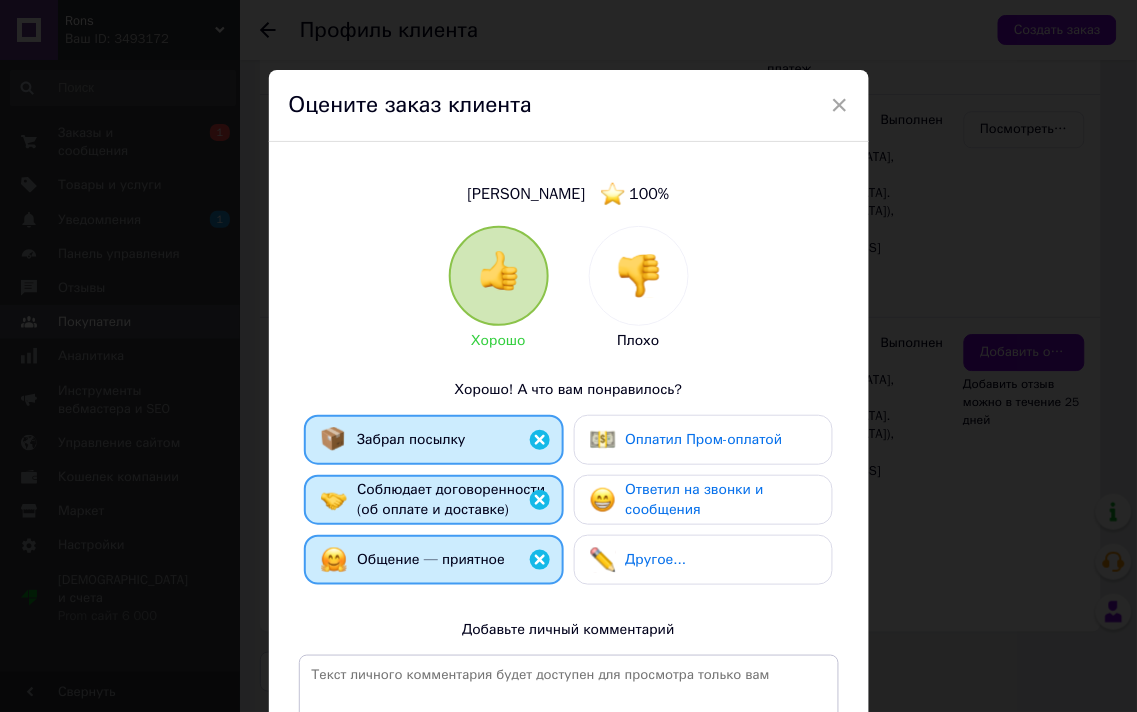 click on "Ответил на звонки и сообщения" at bounding box center (703, 500) 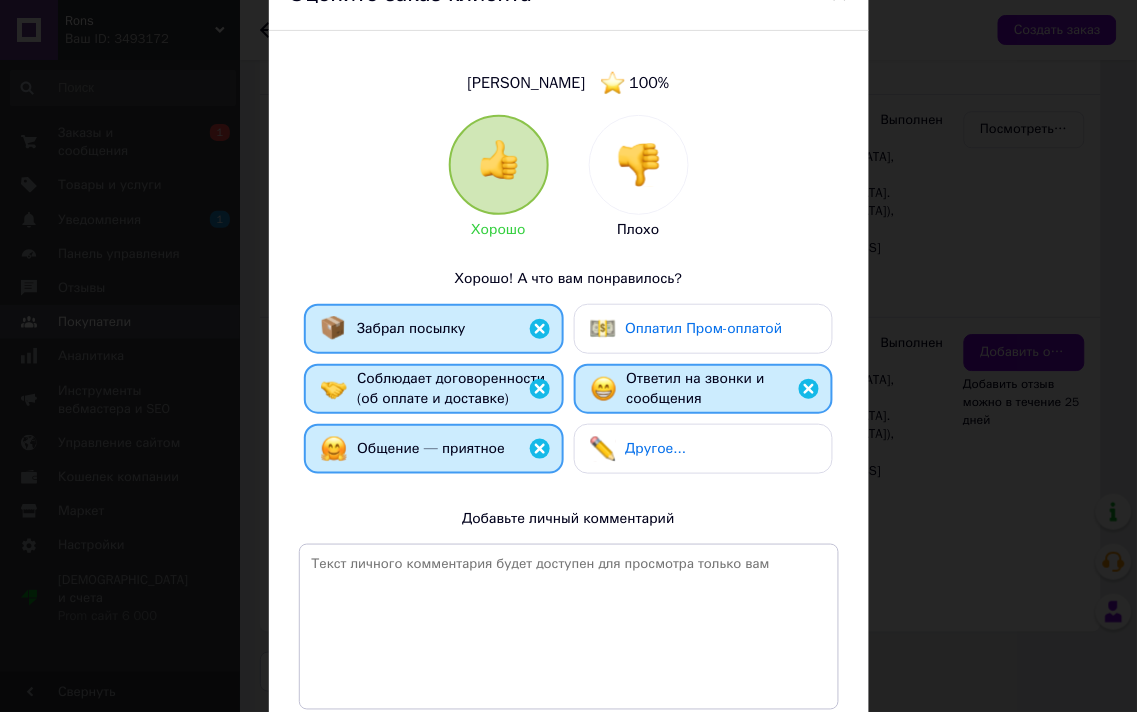 scroll, scrollTop: 276, scrollLeft: 0, axis: vertical 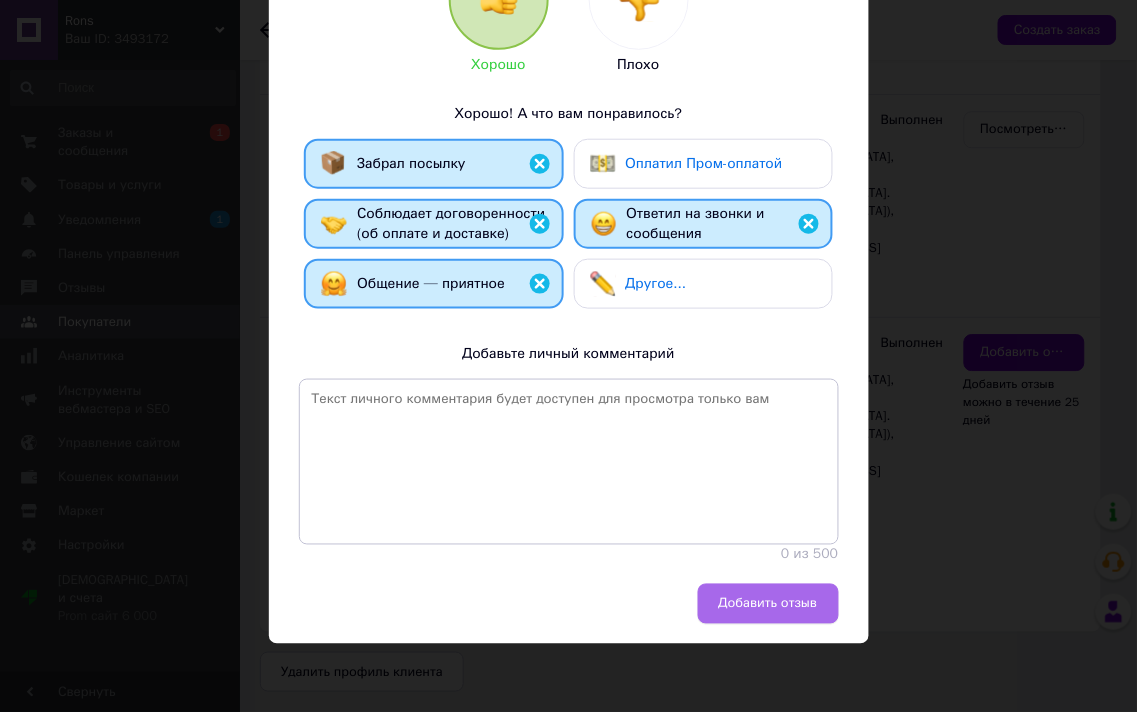 click on "Добавить отзыв" at bounding box center (768, 604) 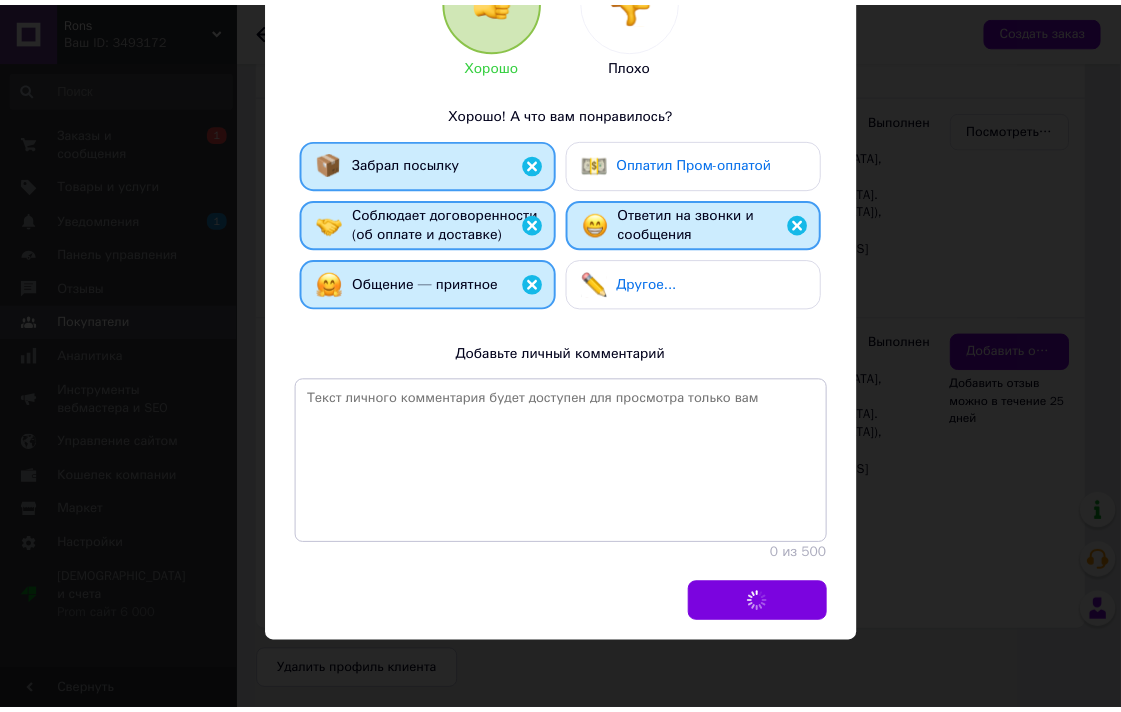 scroll, scrollTop: 964, scrollLeft: 0, axis: vertical 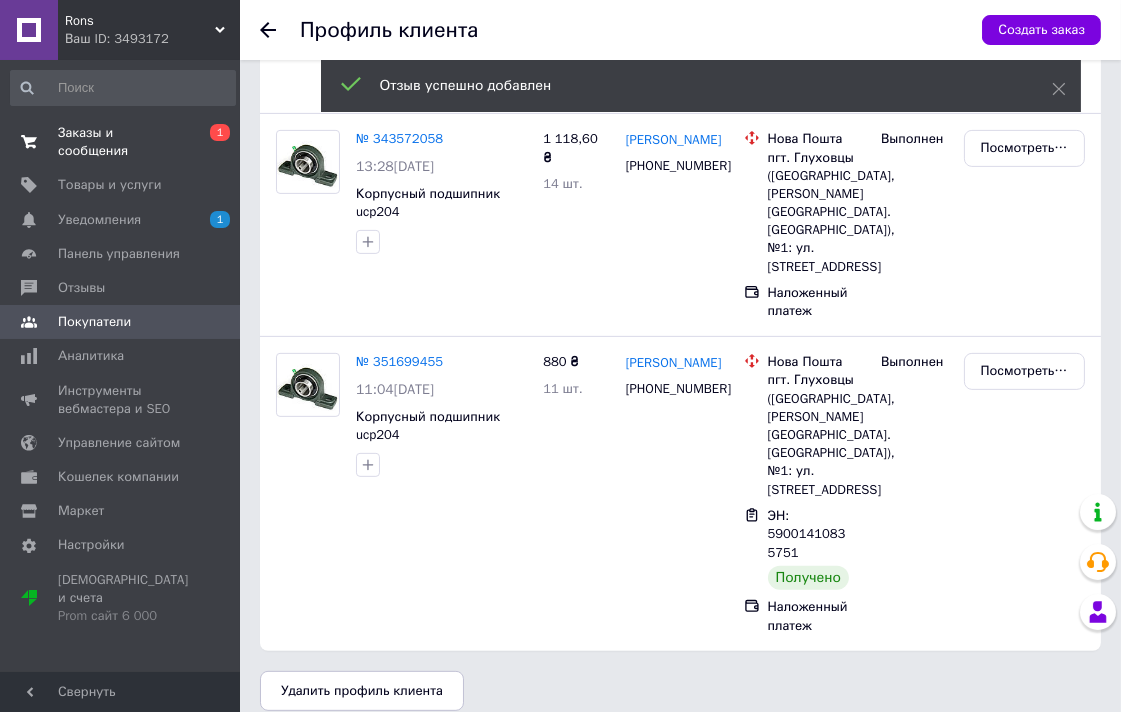 click on "Заказы и сообщения" at bounding box center [121, 142] 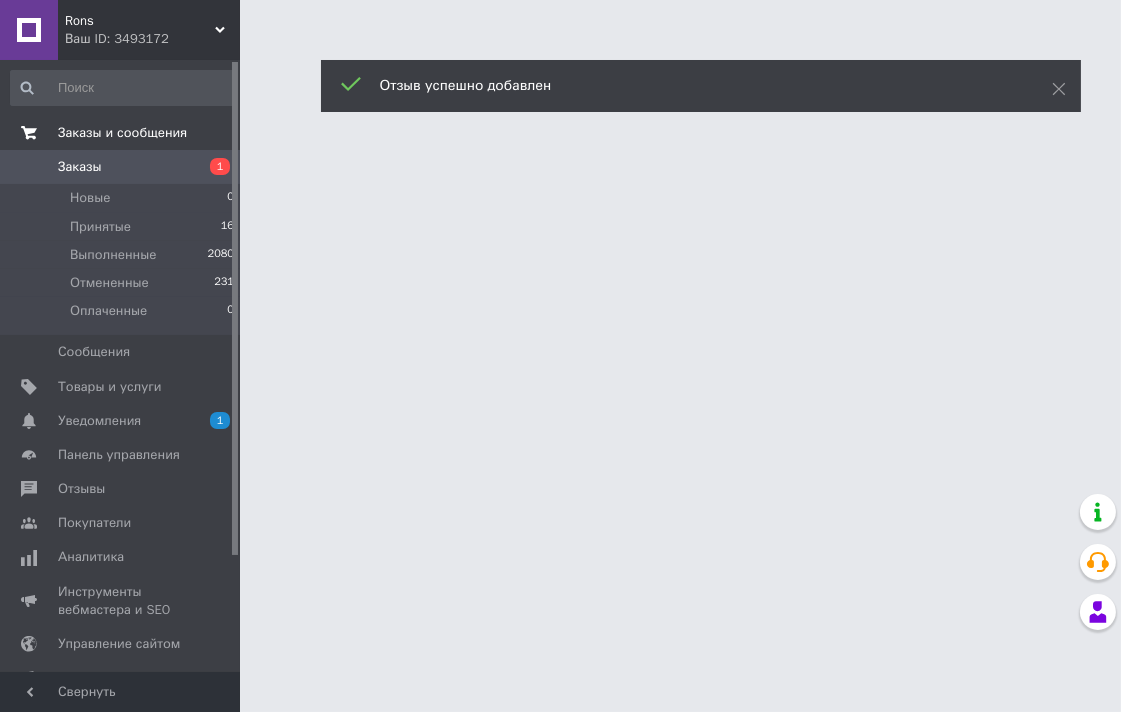 scroll, scrollTop: 0, scrollLeft: 0, axis: both 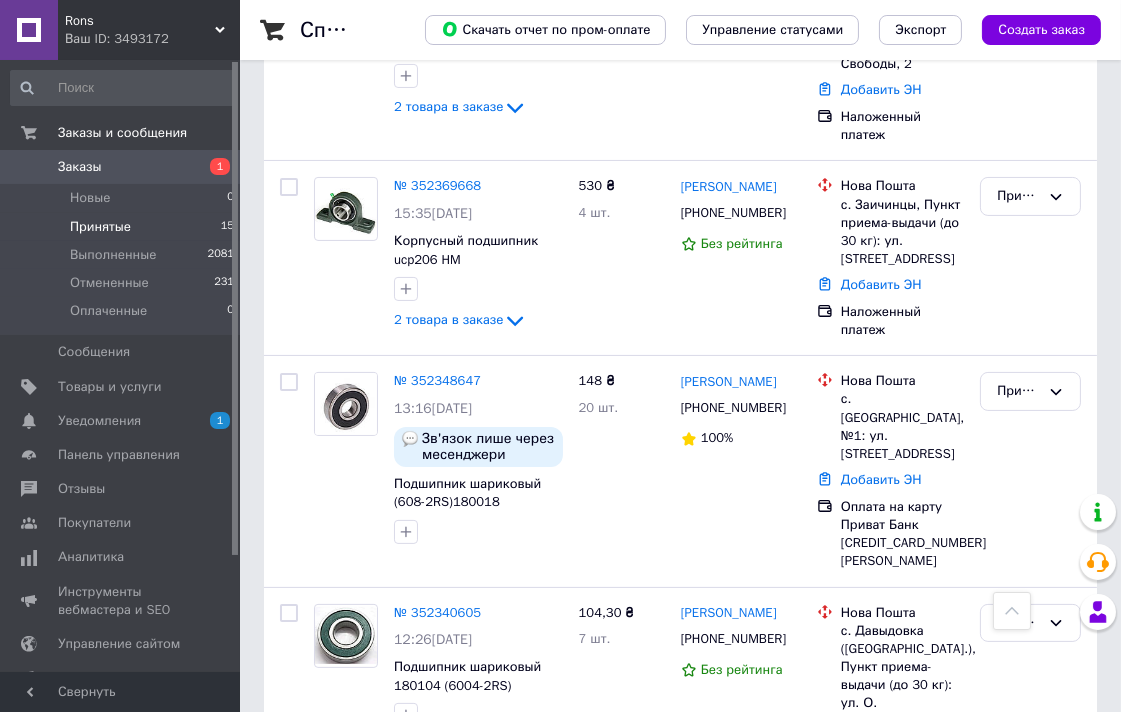 click on "Принятые" at bounding box center [100, 227] 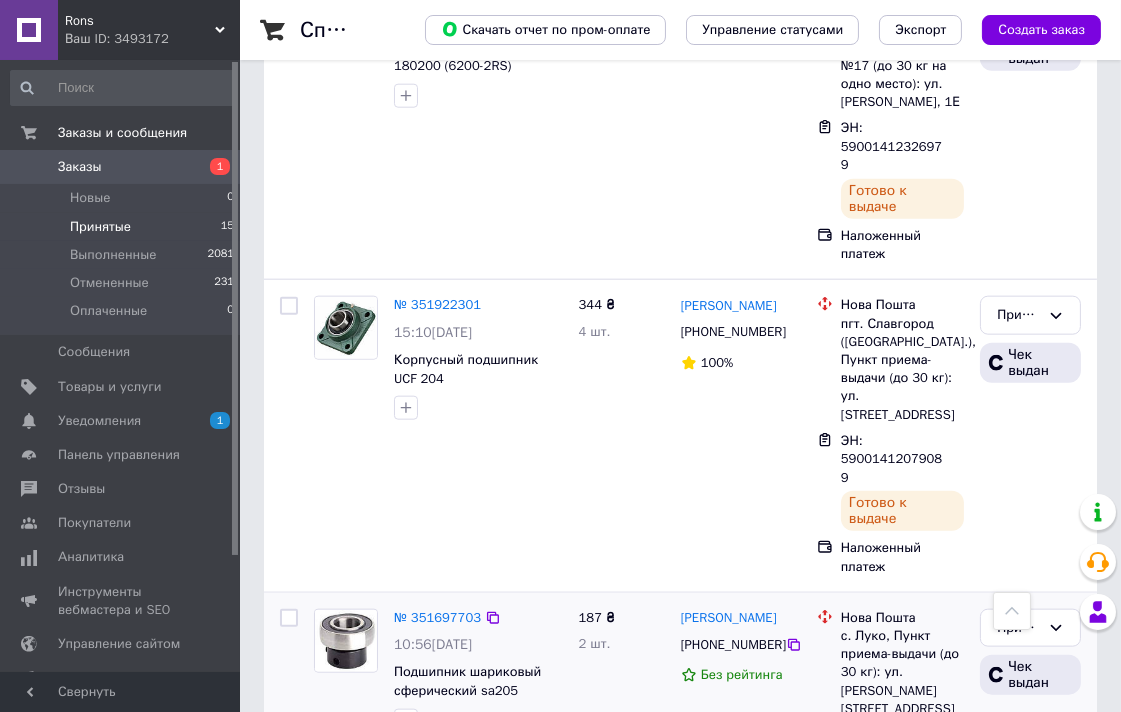 scroll, scrollTop: 3135, scrollLeft: 0, axis: vertical 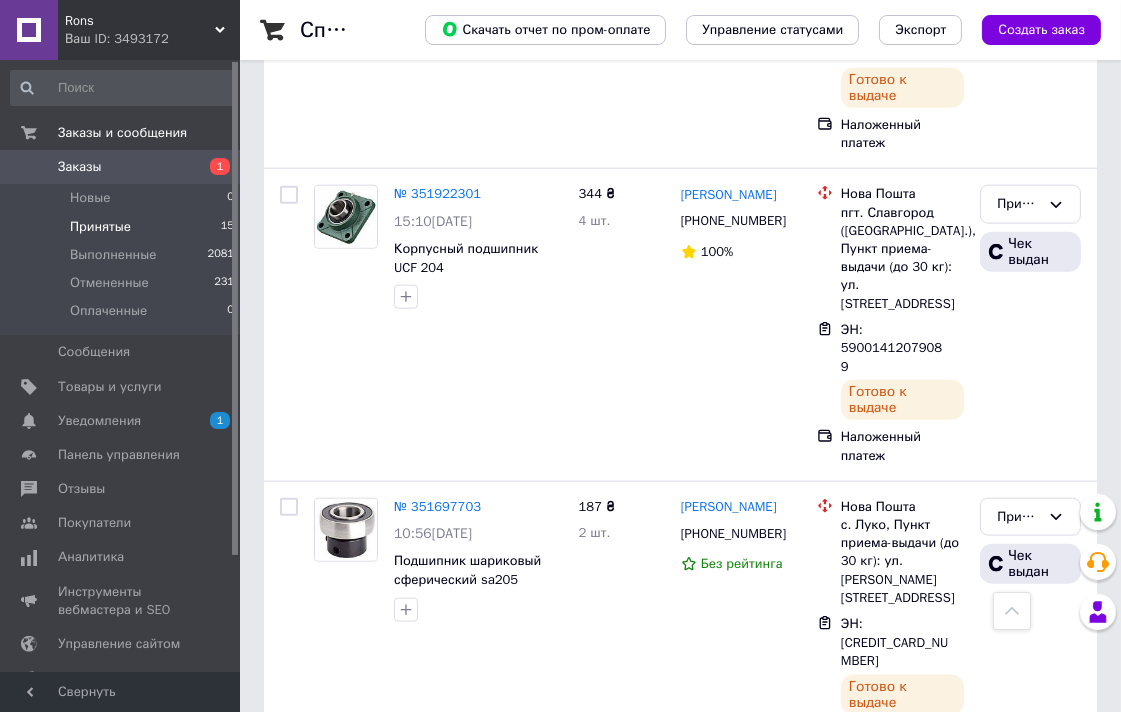click on "Заказы" at bounding box center [80, 167] 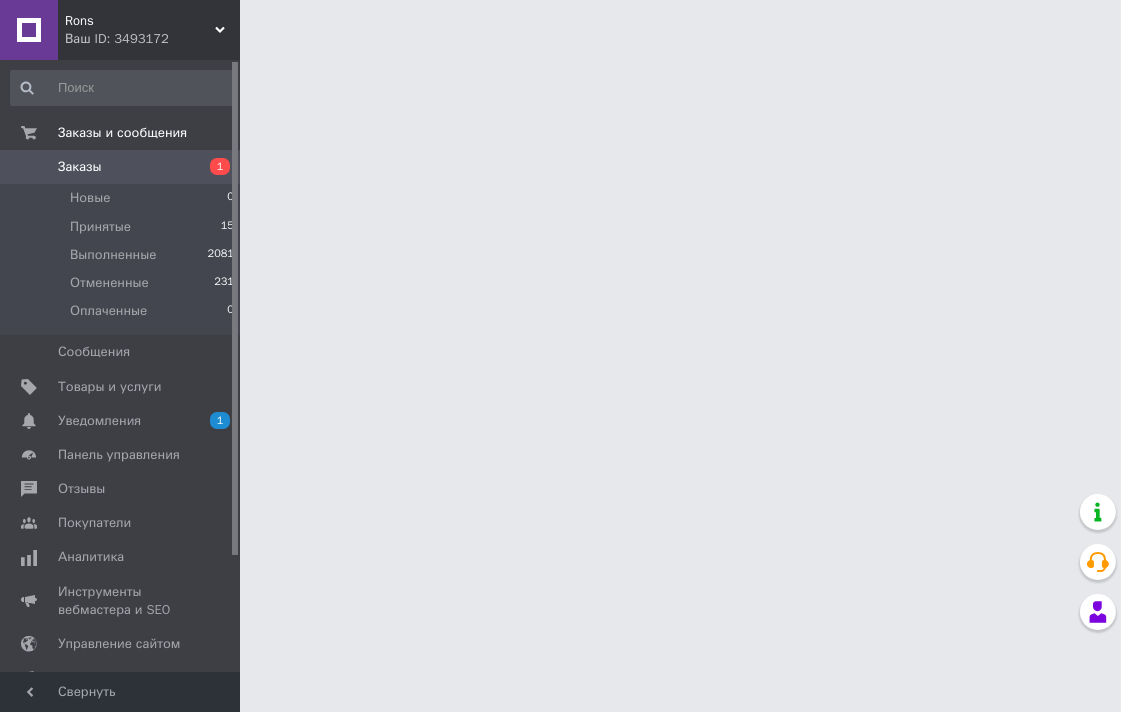 scroll, scrollTop: 0, scrollLeft: 0, axis: both 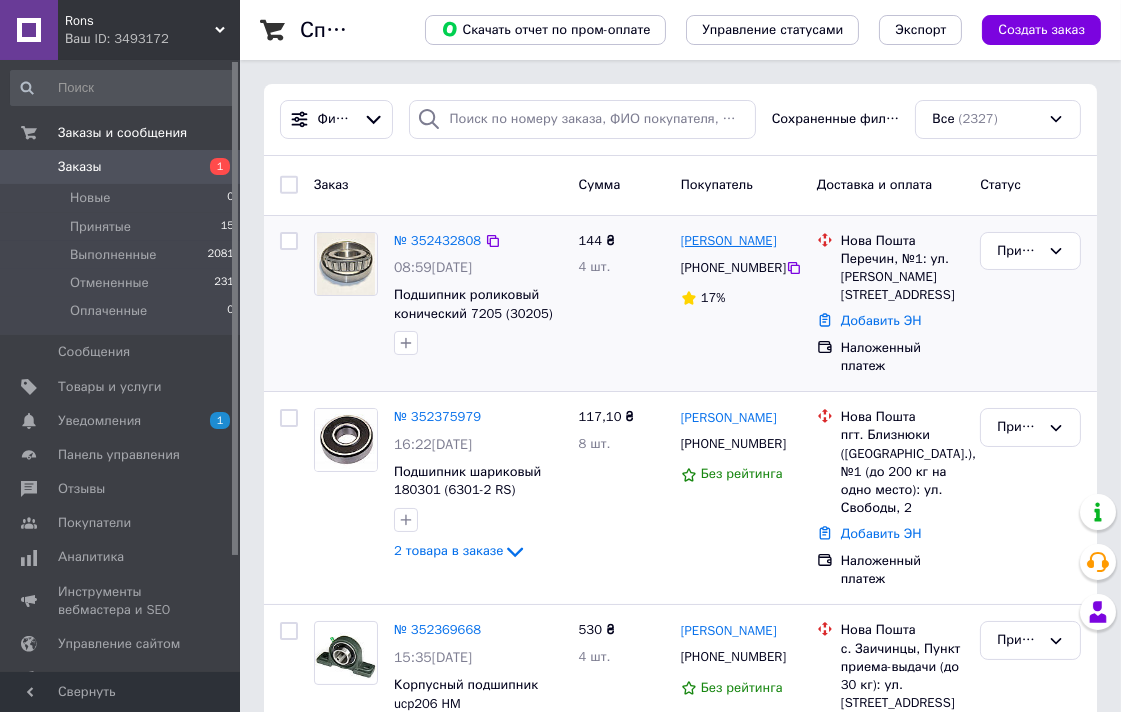 click on "[PERSON_NAME]" at bounding box center [729, 241] 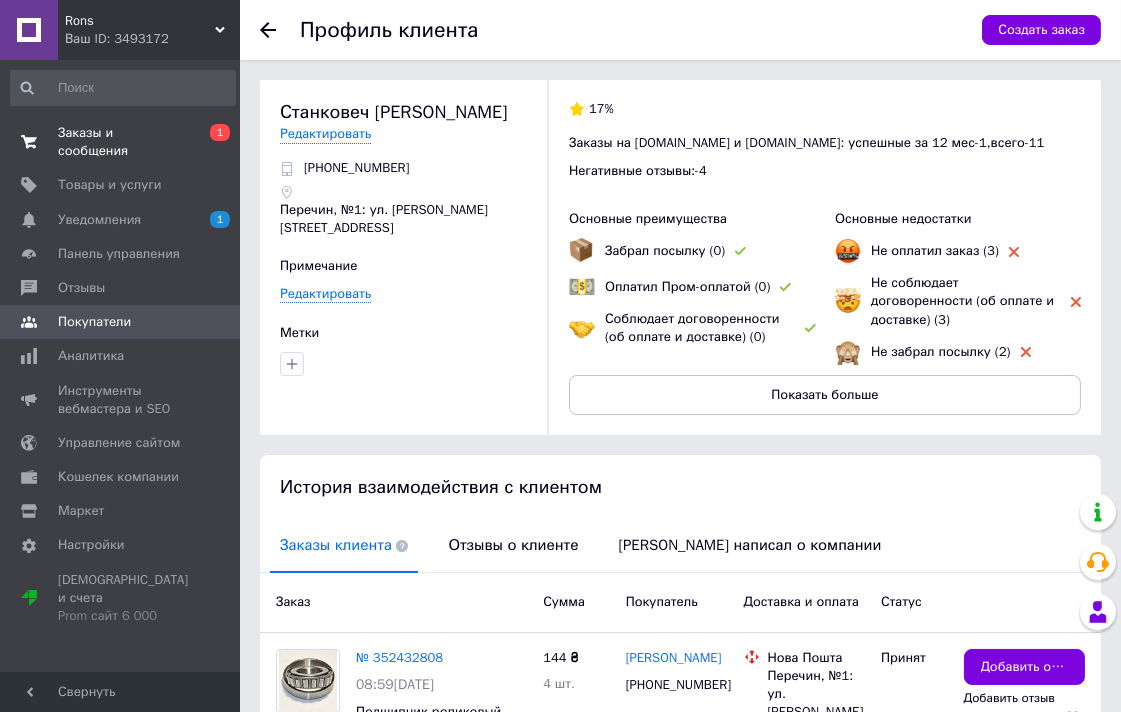 click on "Заказы и сообщения" at bounding box center [121, 142] 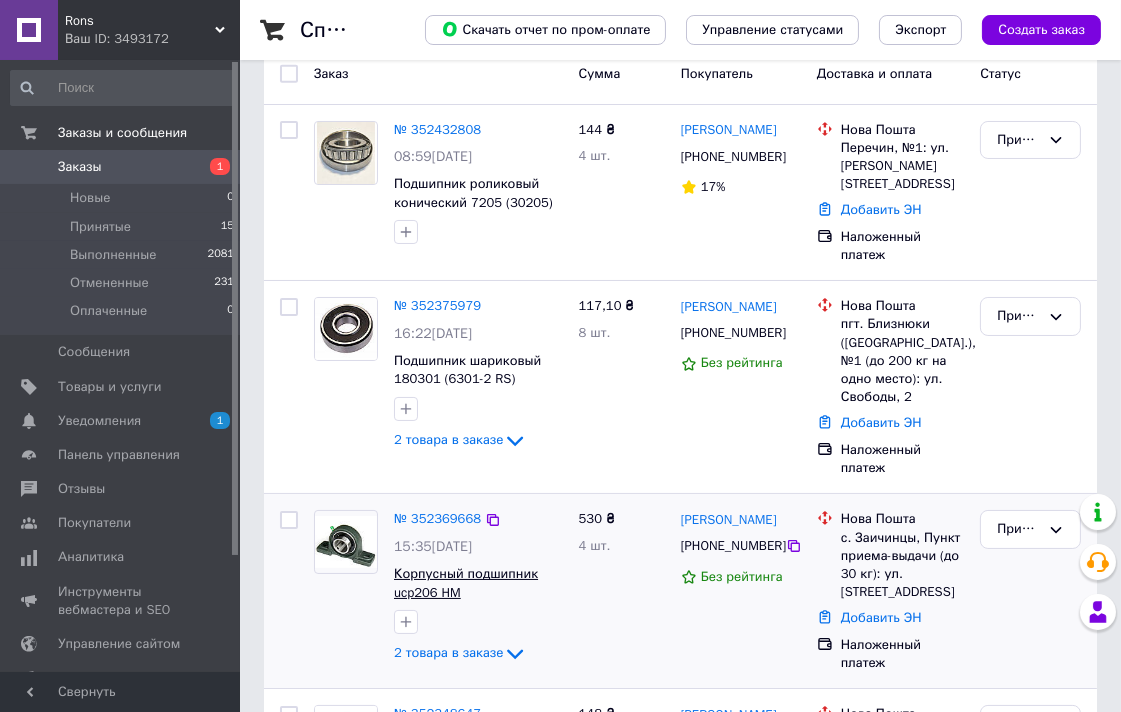 scroll, scrollTop: 0, scrollLeft: 0, axis: both 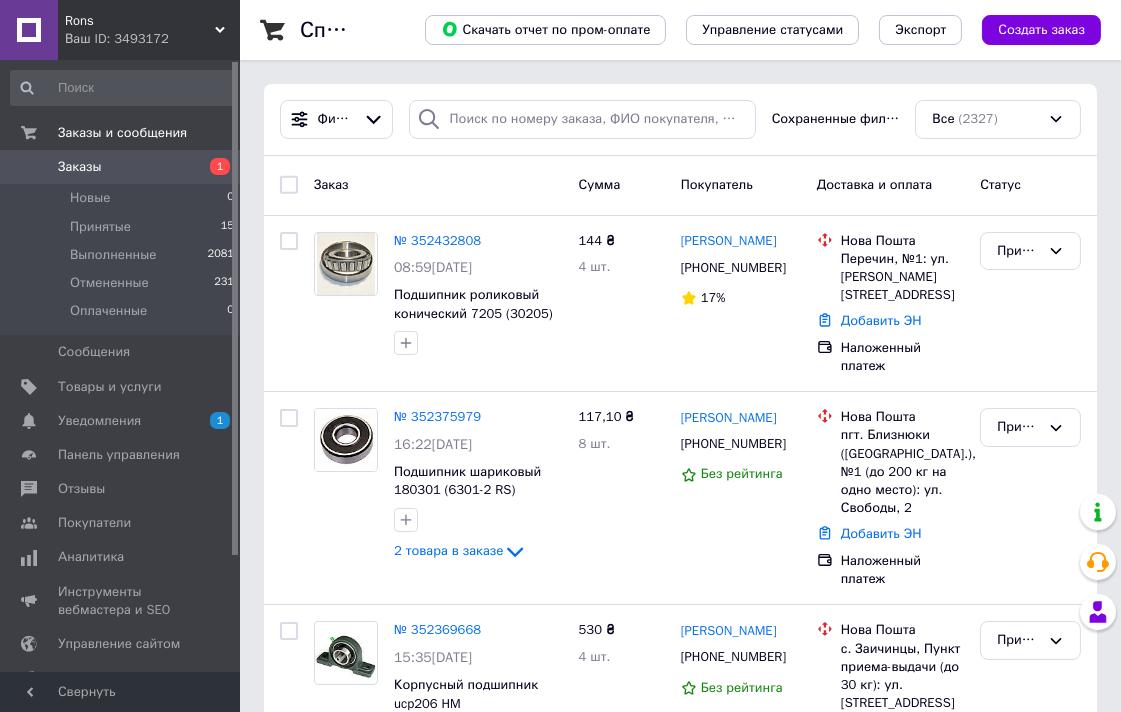click on "Заказы" at bounding box center [80, 167] 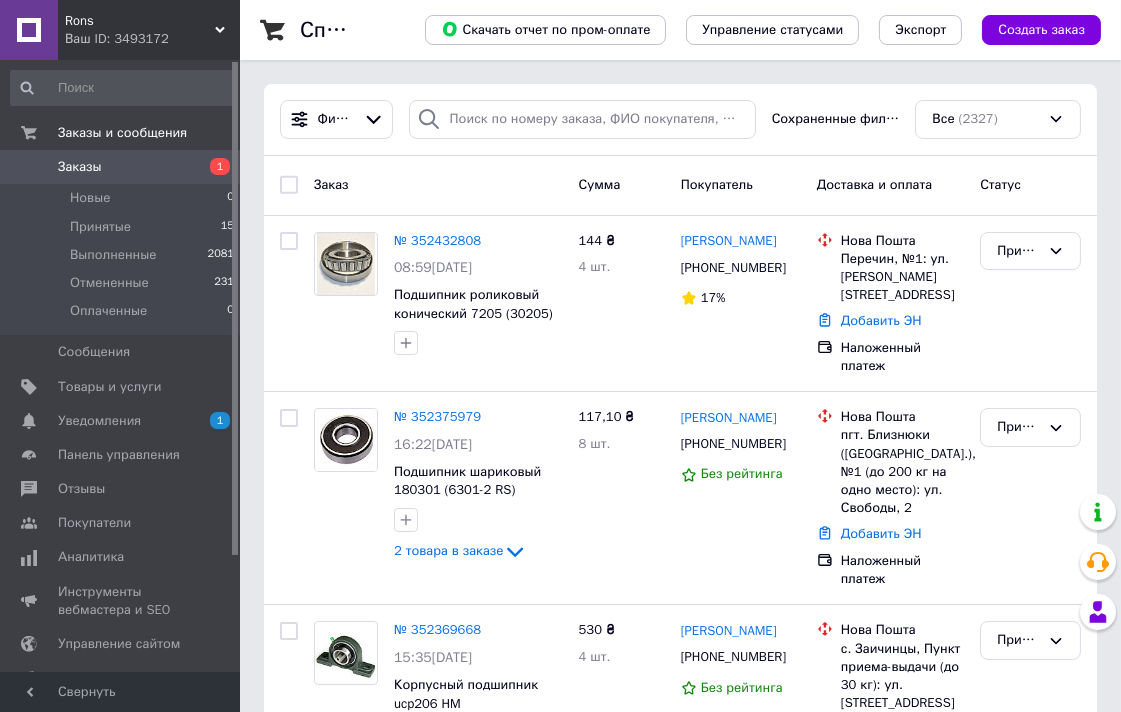 click on "Заказы" at bounding box center [80, 167] 